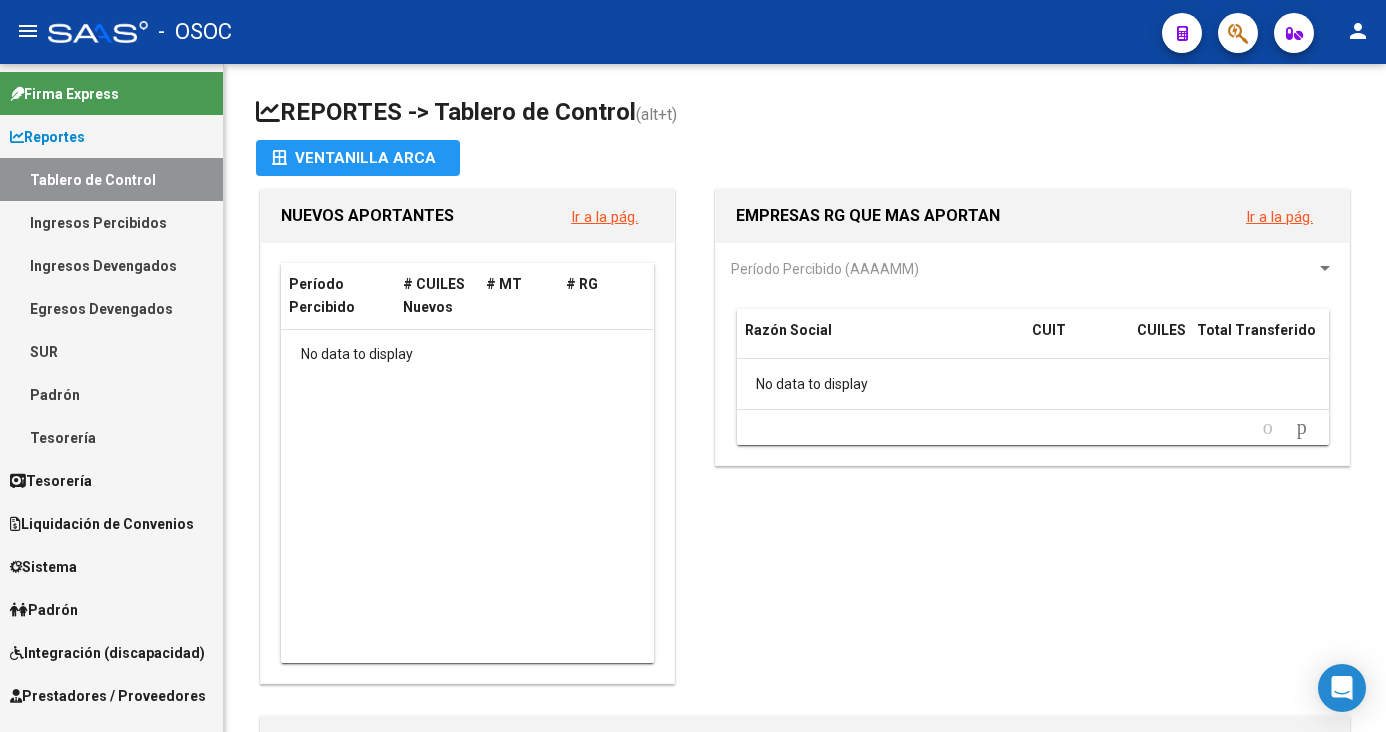 scroll, scrollTop: 0, scrollLeft: 0, axis: both 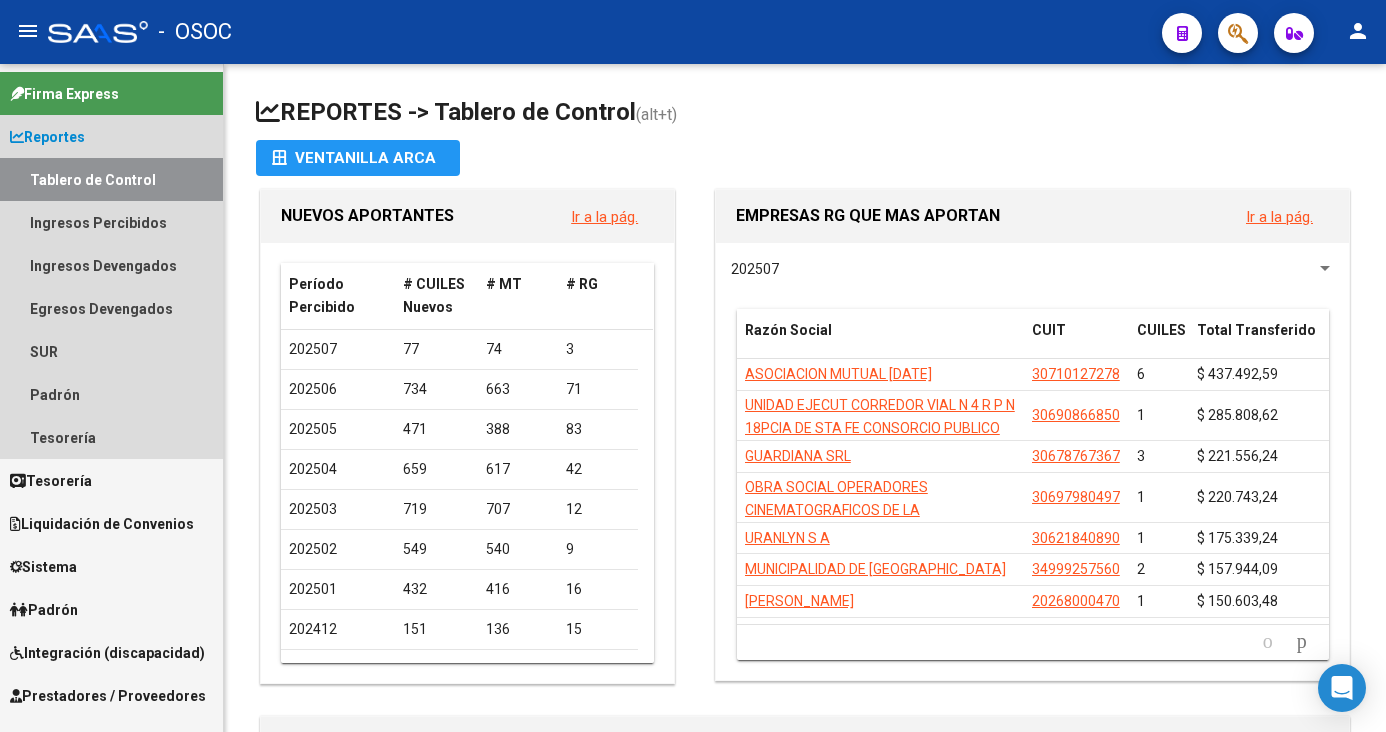 click on "Reportes" at bounding box center (111, 136) 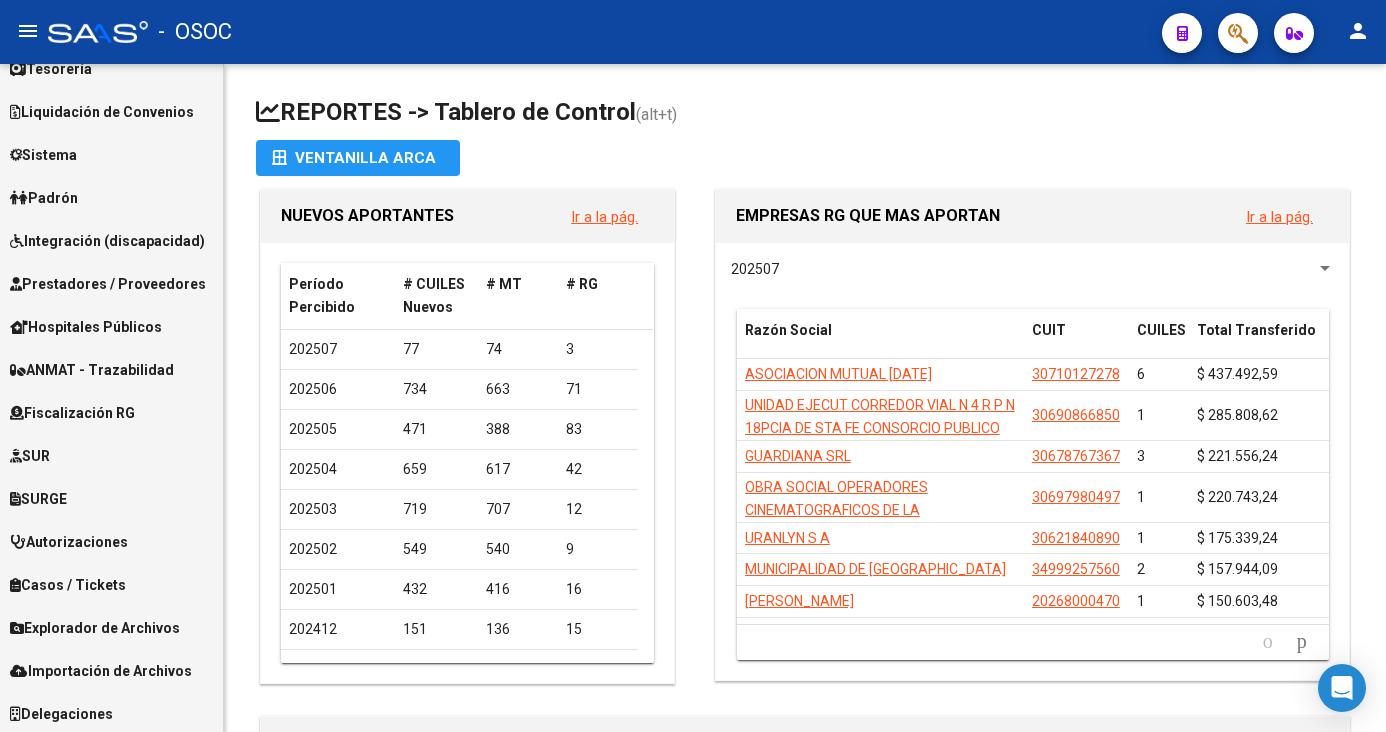 scroll, scrollTop: 157, scrollLeft: 0, axis: vertical 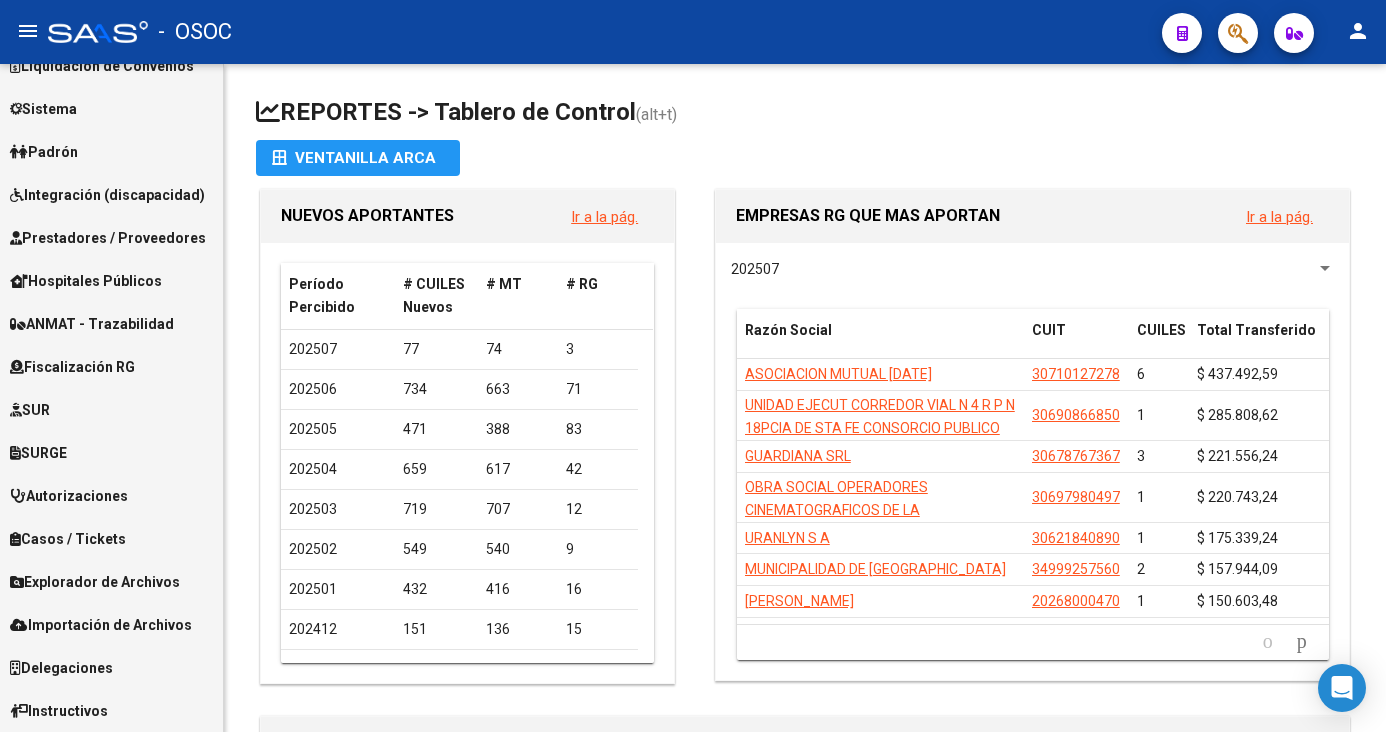 click on "Explorador de Archivos" at bounding box center (95, 582) 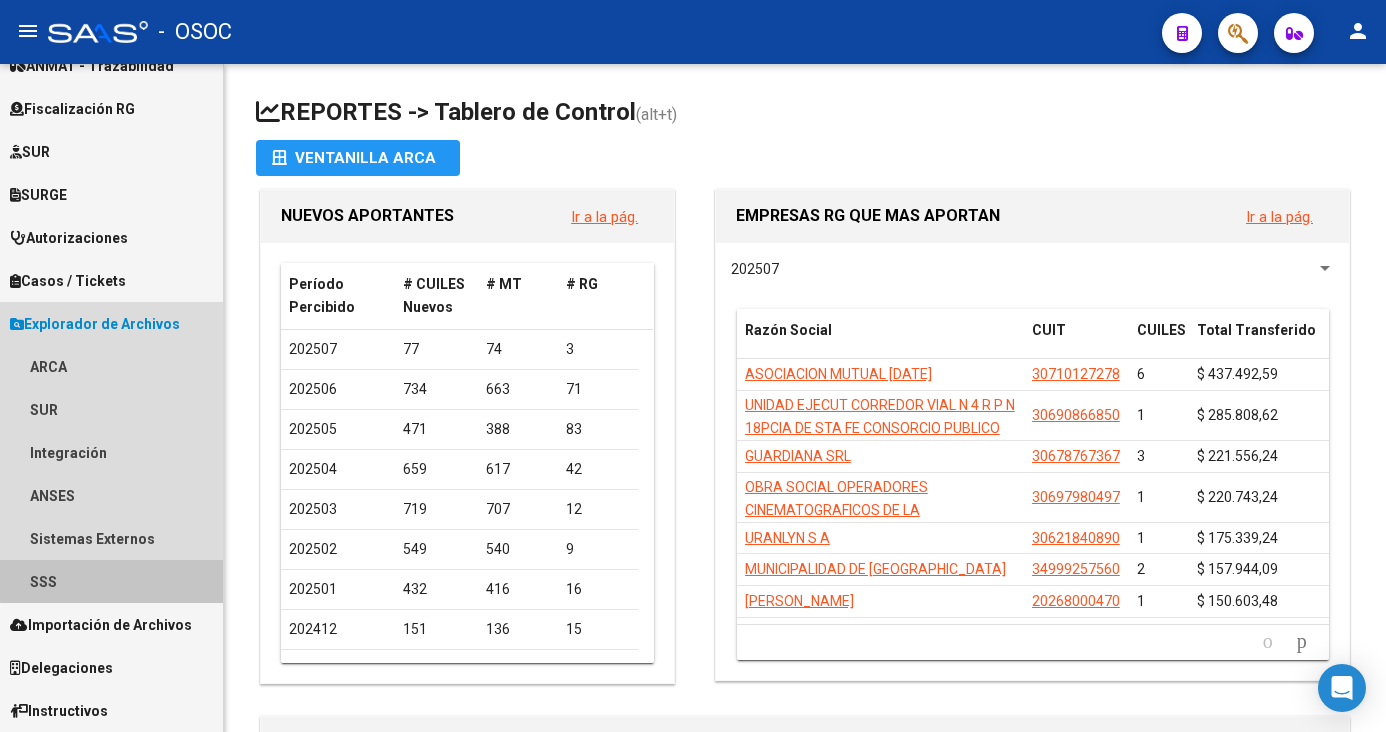 click on "SSS" at bounding box center (111, 581) 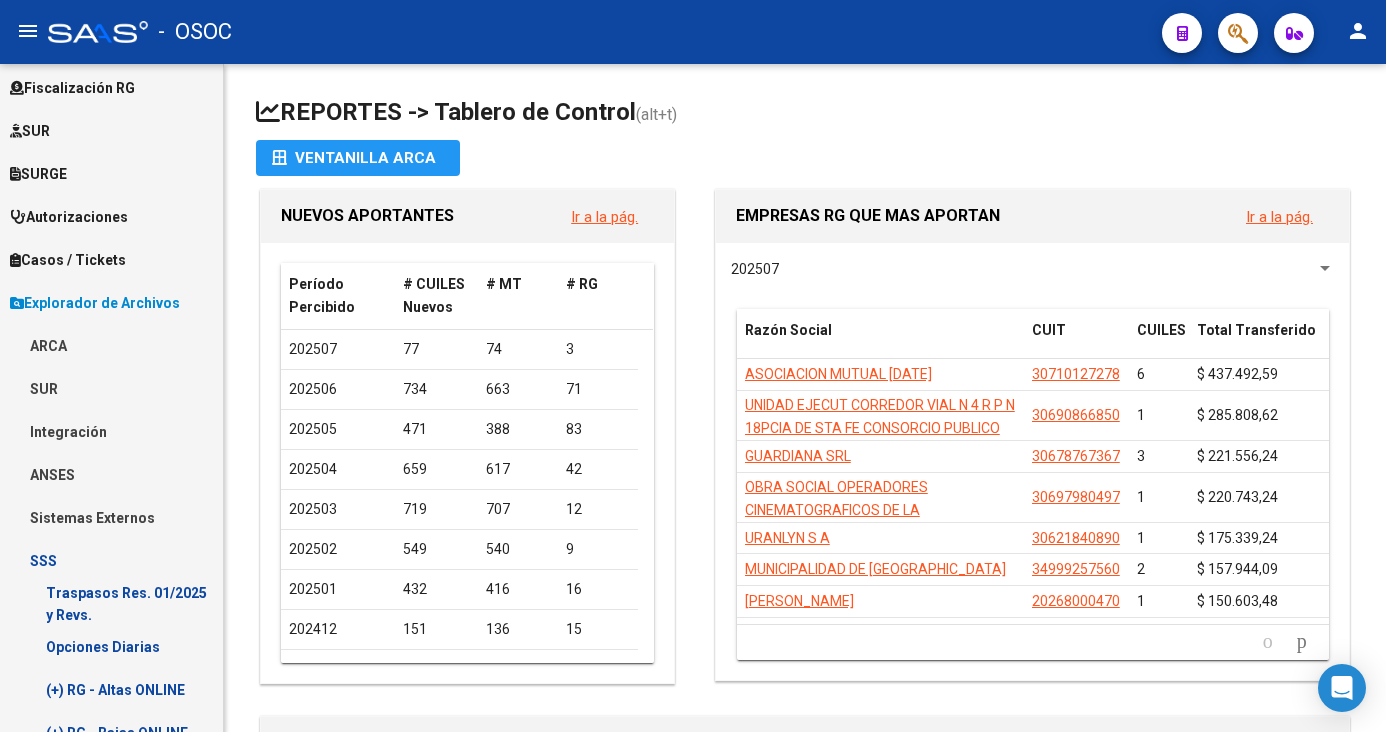 scroll, scrollTop: 715, scrollLeft: 0, axis: vertical 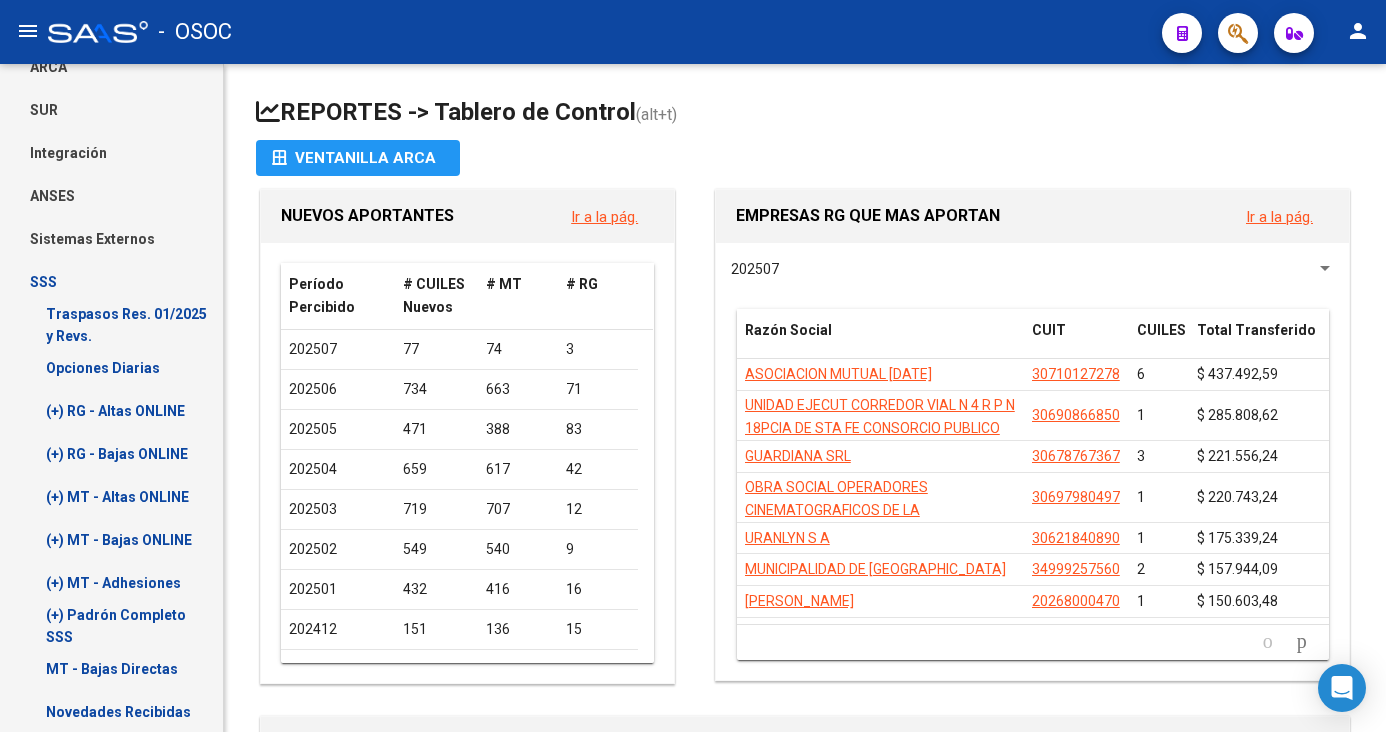 click on "(+) RG - Bajas ONLINE" at bounding box center [111, 453] 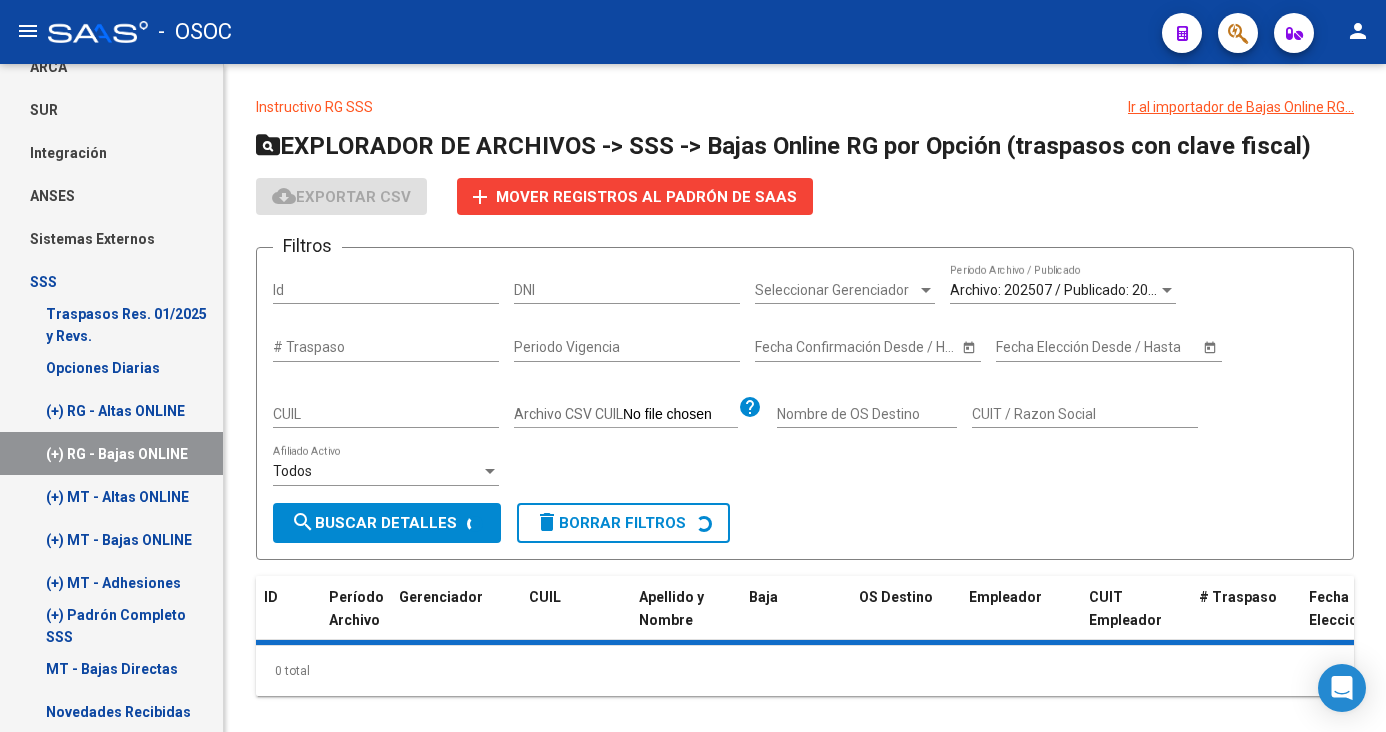 click on "(+) MT - Bajas ONLINE" at bounding box center (111, 539) 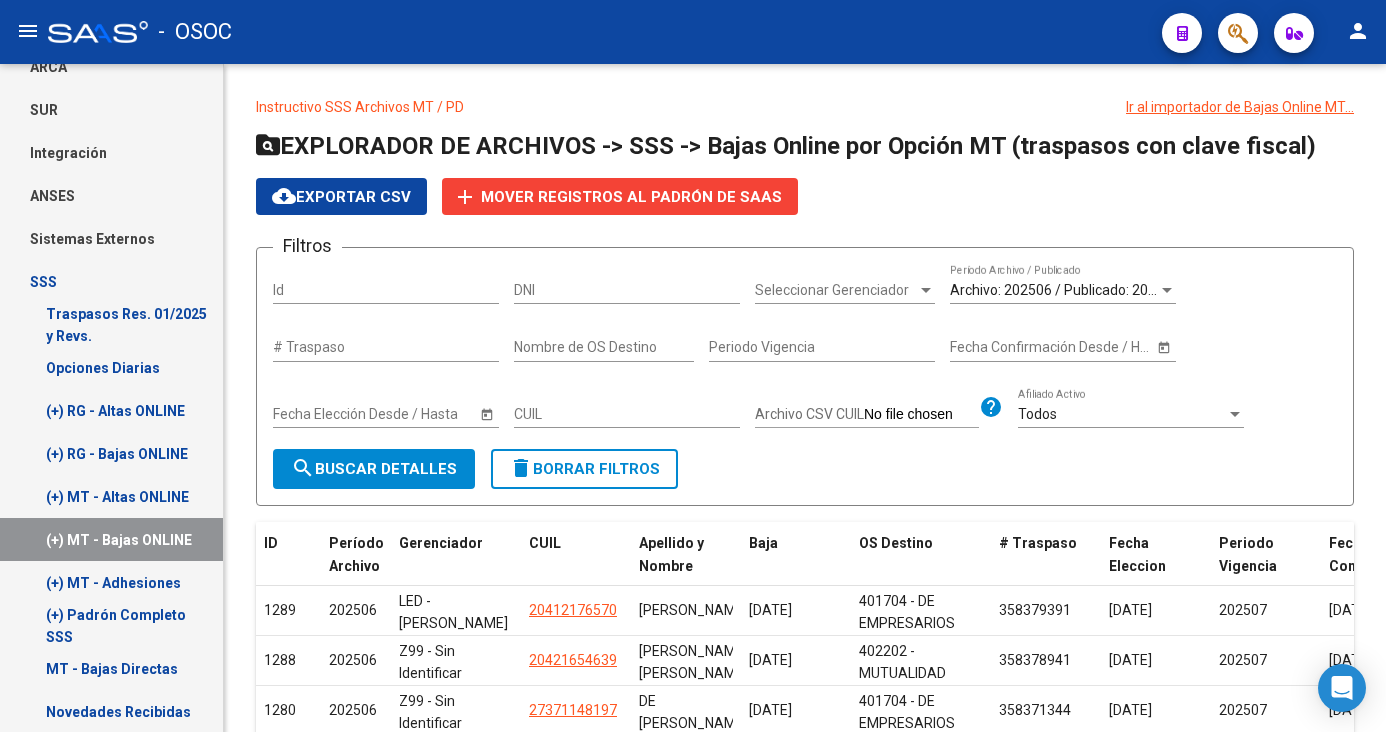 click on "(+) MT - Altas ONLINE" at bounding box center (111, 496) 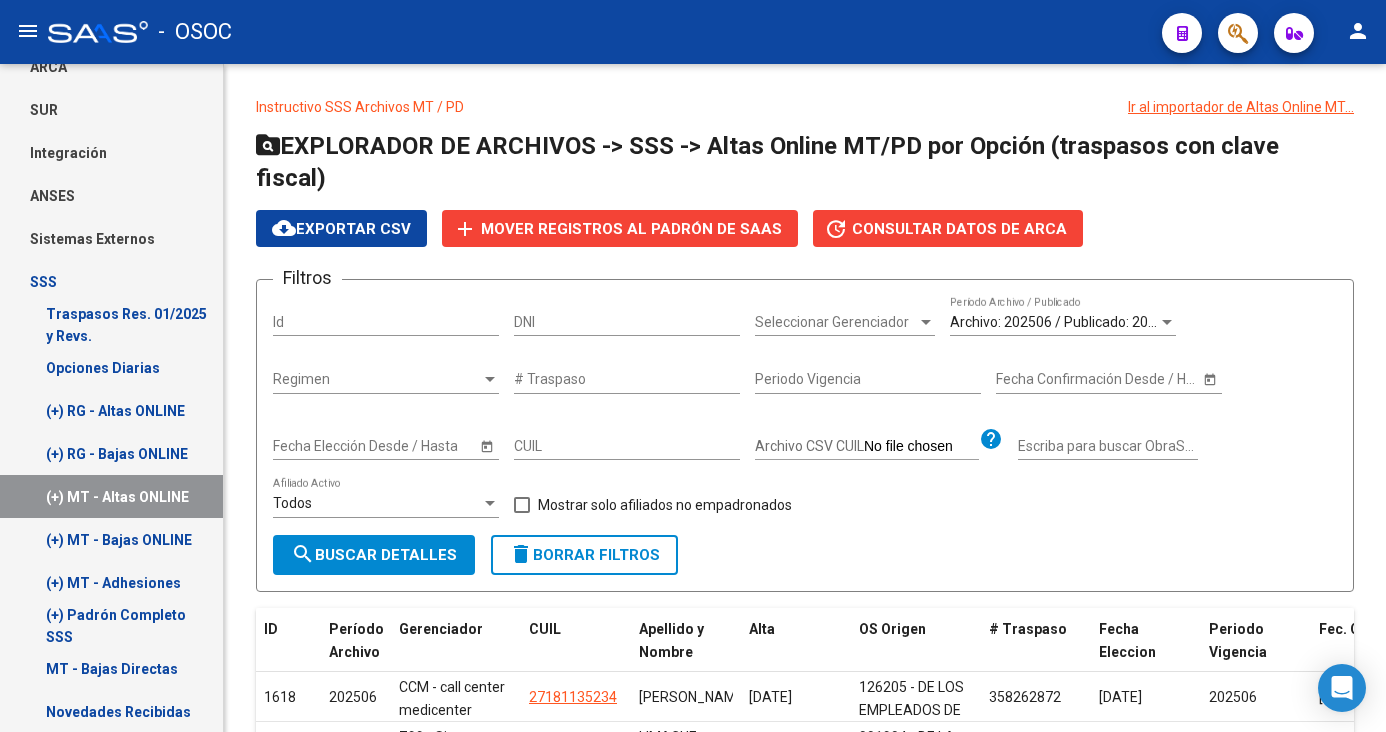 click on "(+) RG - Altas ONLINE" at bounding box center (111, 410) 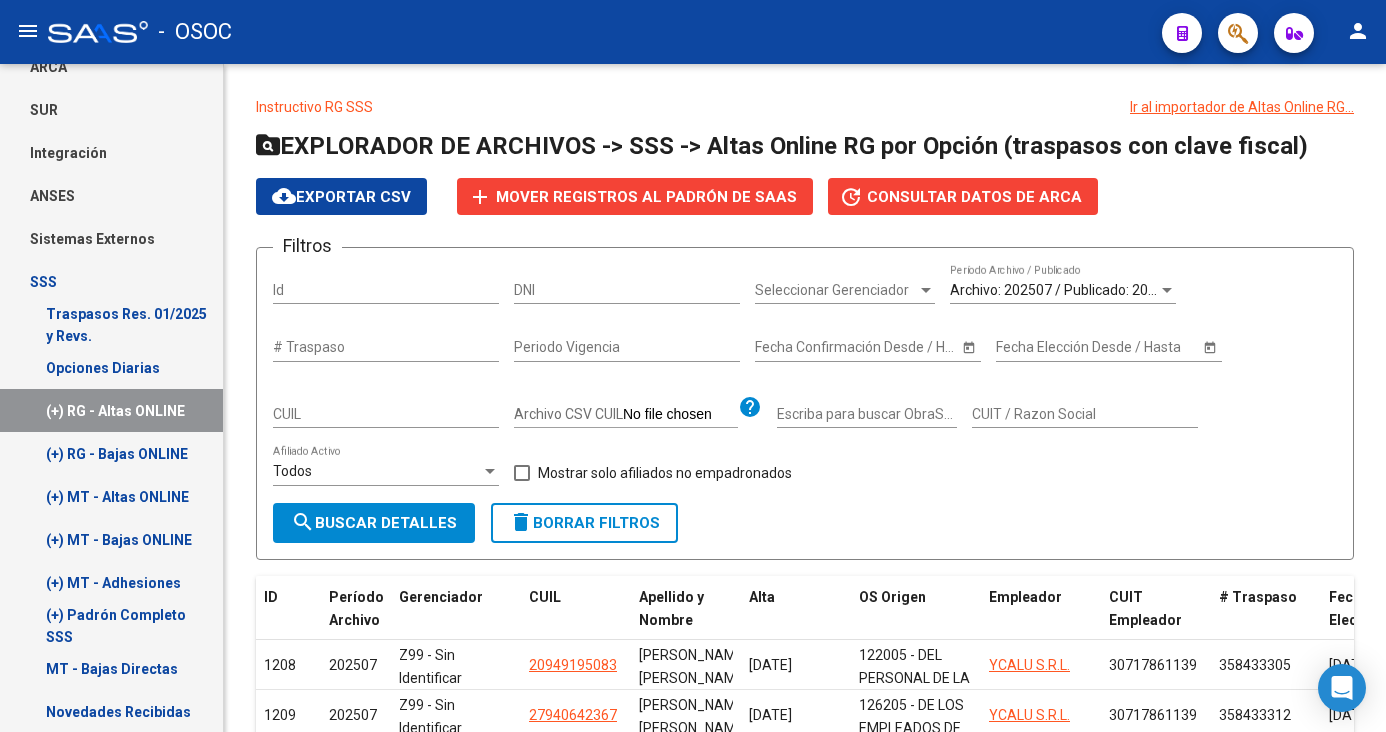 click on "(+) RG - Bajas ONLINE" at bounding box center [111, 453] 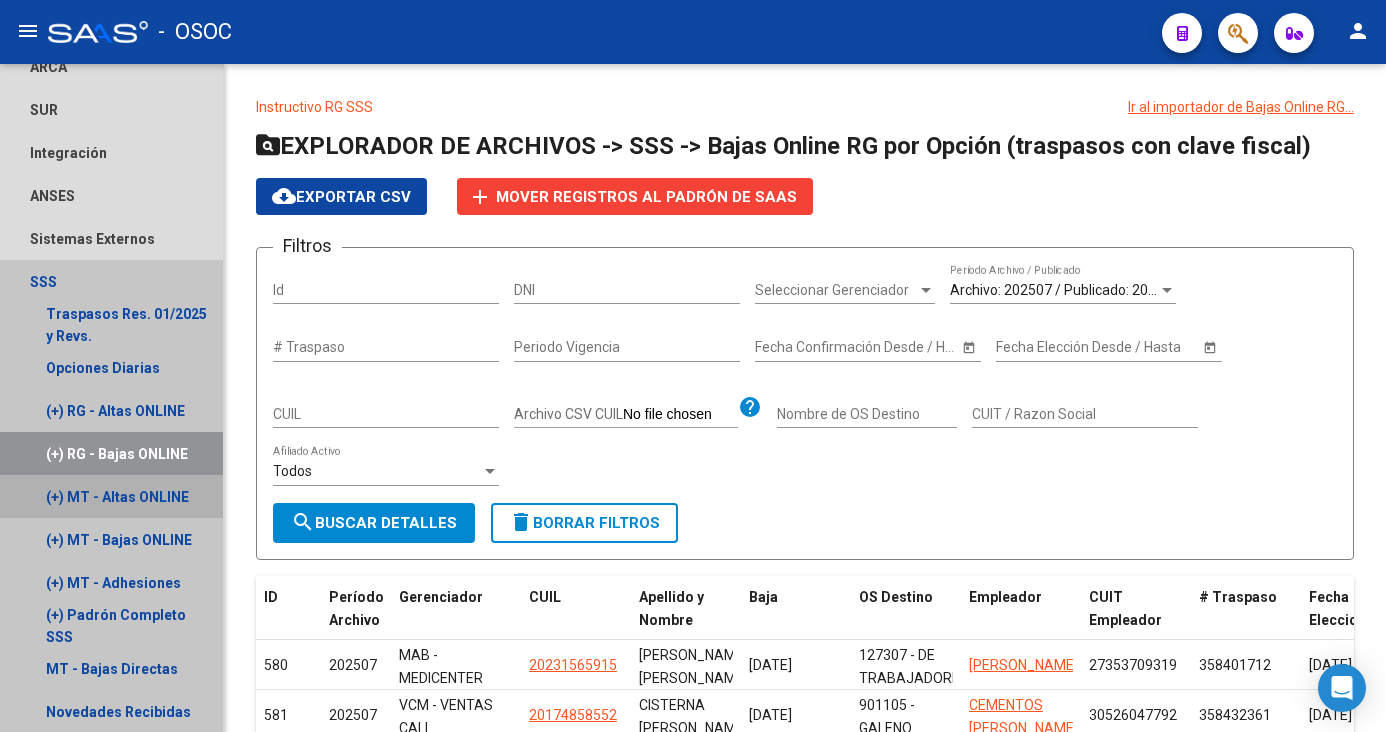 click on "(+) MT - Altas ONLINE" at bounding box center (111, 496) 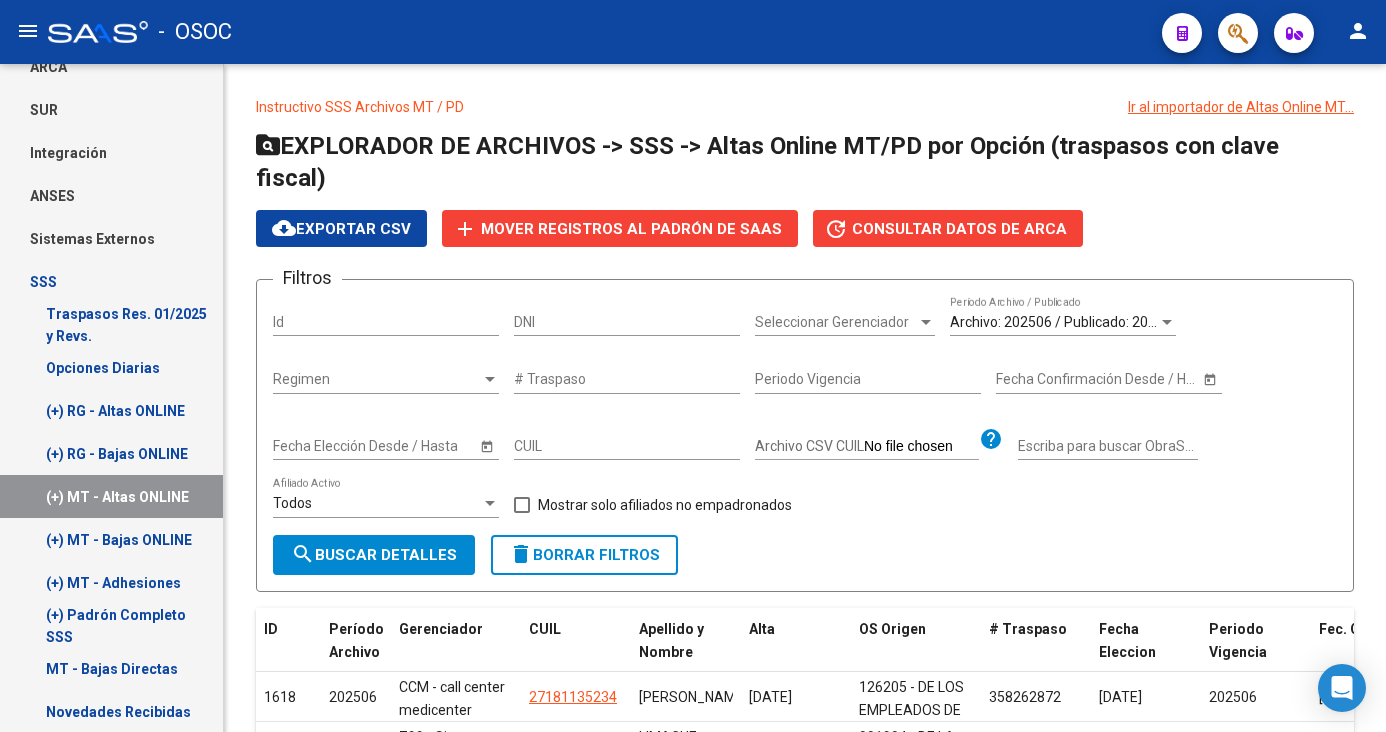click on "(+) MT - Altas ONLINE" at bounding box center [111, 496] 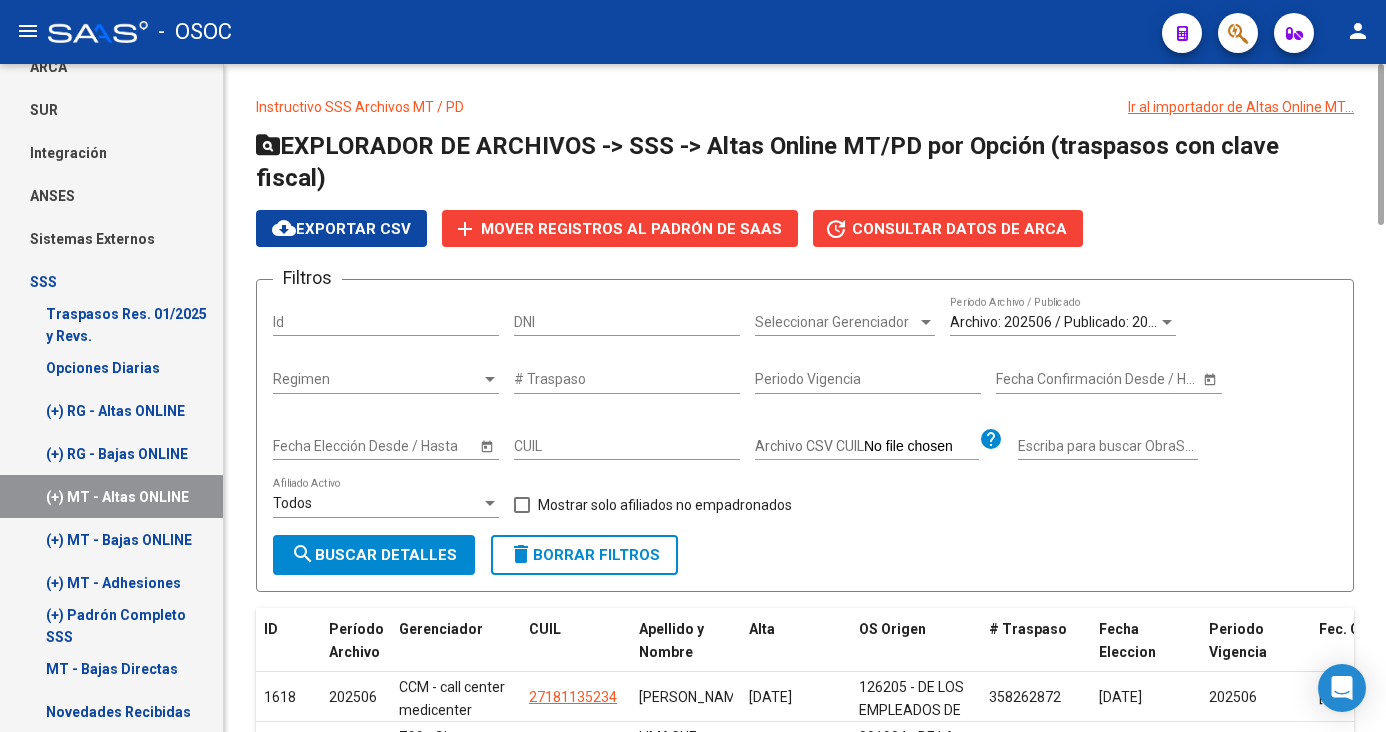 click on "Filtros Id DNI Seleccionar Gerenciador Seleccionar Gerenciador Archivo: 202506 / Publicado: 202505  Período Archivo / Publicado Regimen Regimen # Traspaso Periodo Vigencia Start date – Fecha Confirmación Desde / Hasta Start date – Fecha Elección Desde / Hasta CUIL Archivo CSV CUIL help Escriba para buscar ObraSocial Todos  Afiliado Activo   Mostrar solo afiliados no empadronados search  Buscar Detalles  delete  Borrar Filtros" 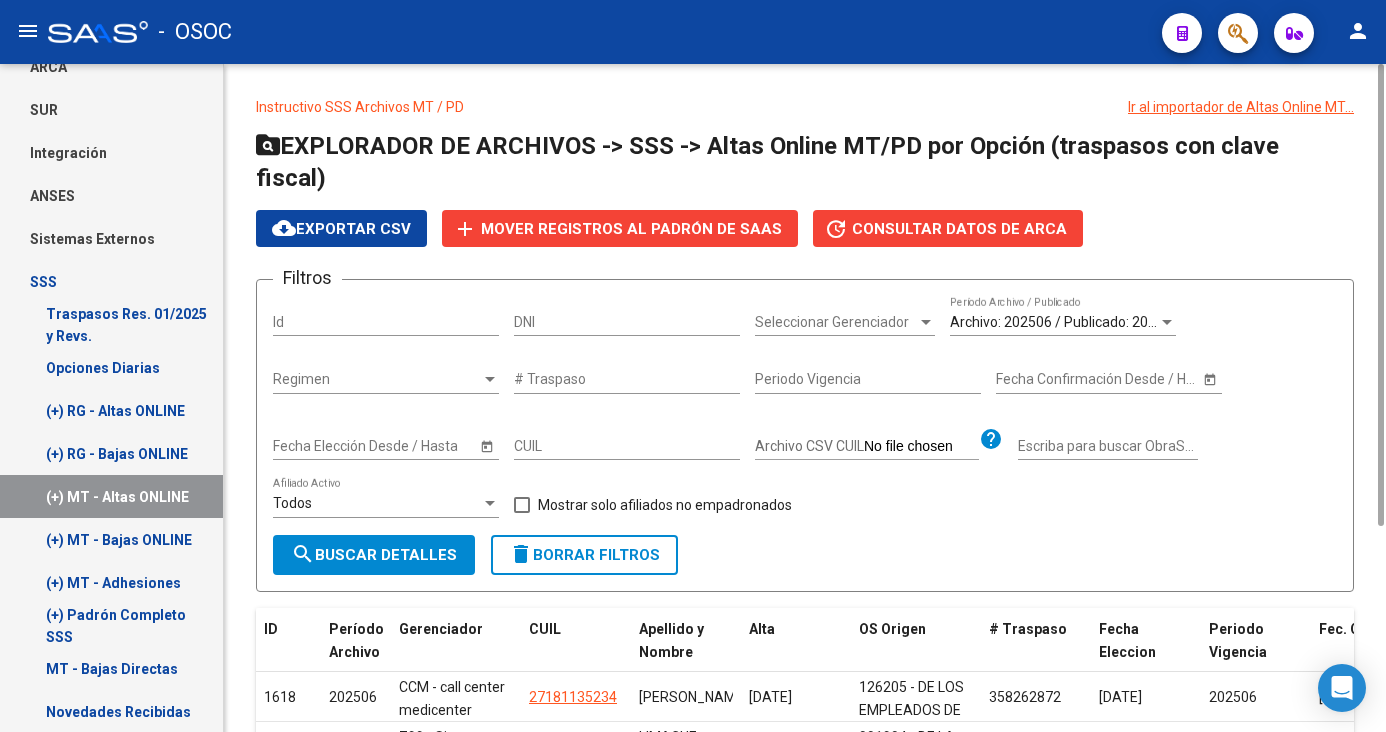 scroll, scrollTop: 296, scrollLeft: 0, axis: vertical 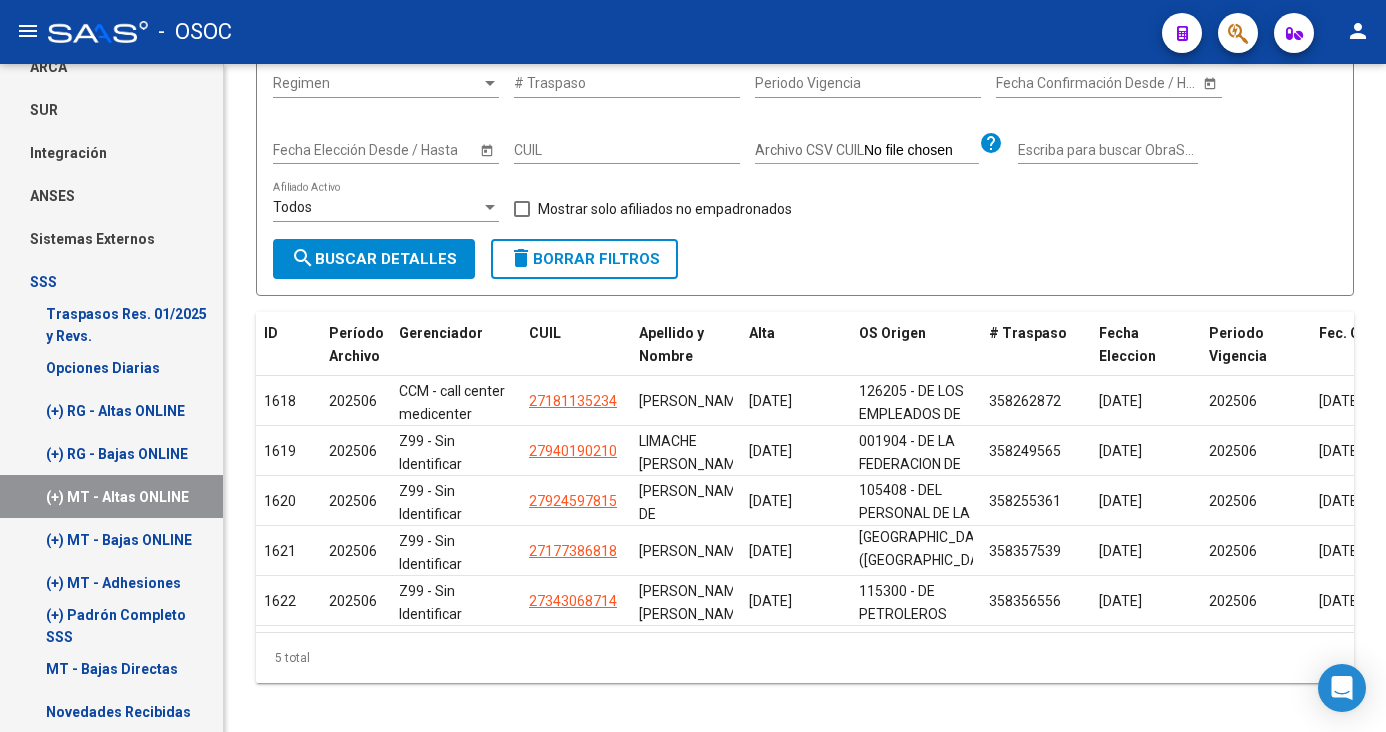 click on "(+) MT - Bajas ONLINE" at bounding box center (111, 539) 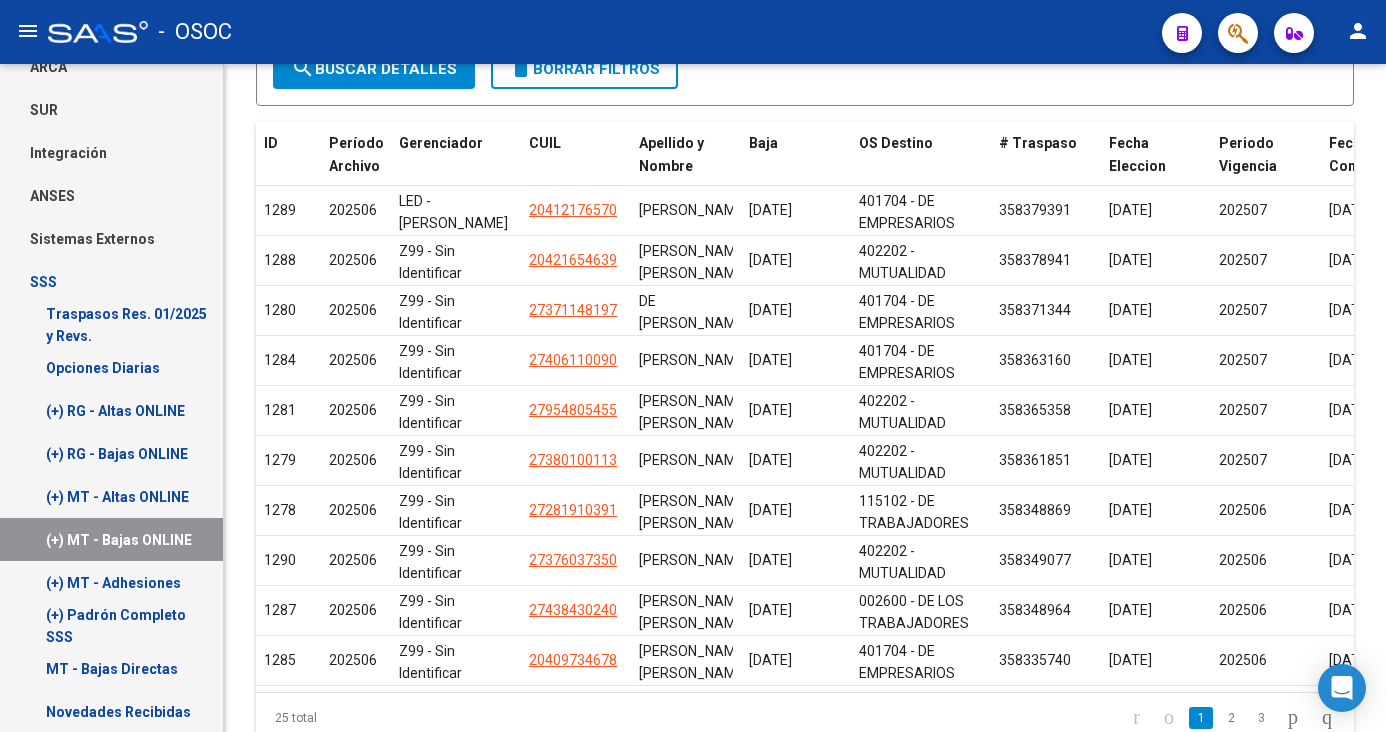 scroll, scrollTop: 400, scrollLeft: 0, axis: vertical 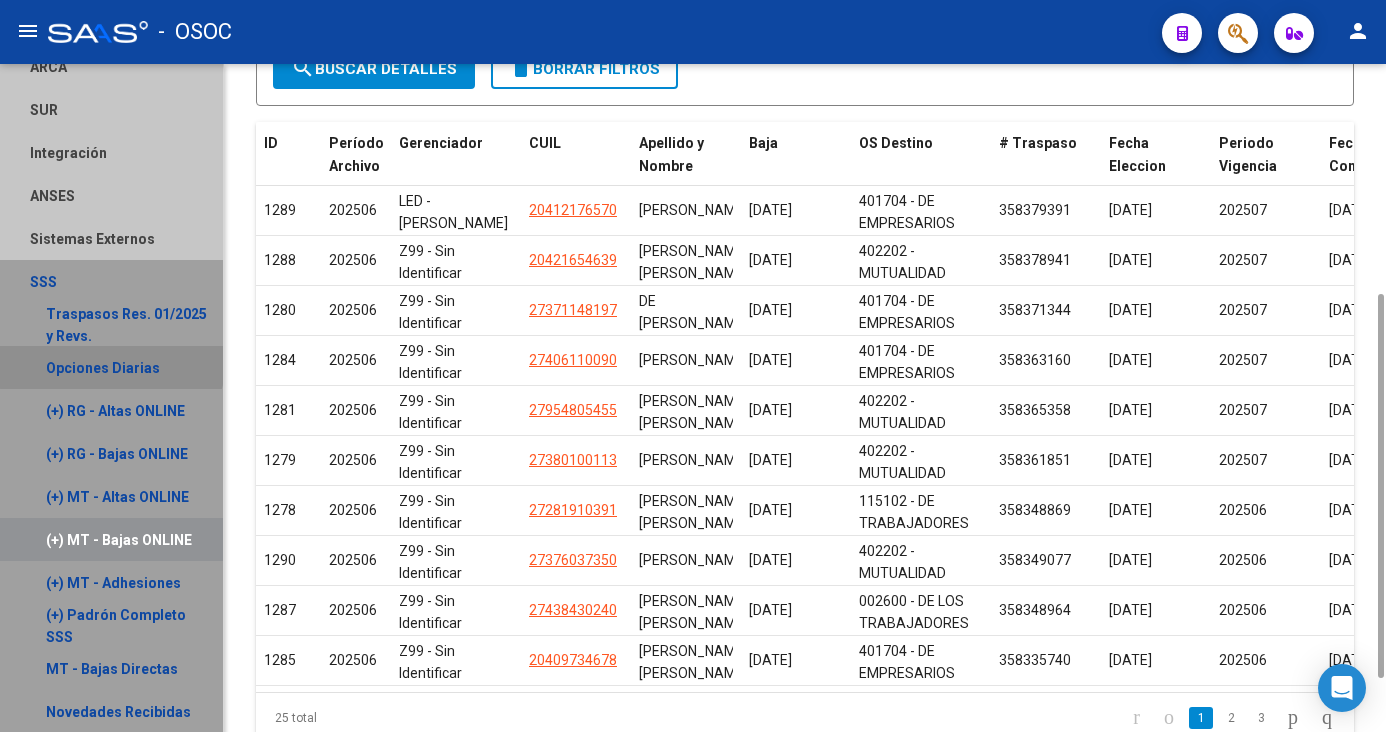 click on "Opciones Diarias" at bounding box center [111, 367] 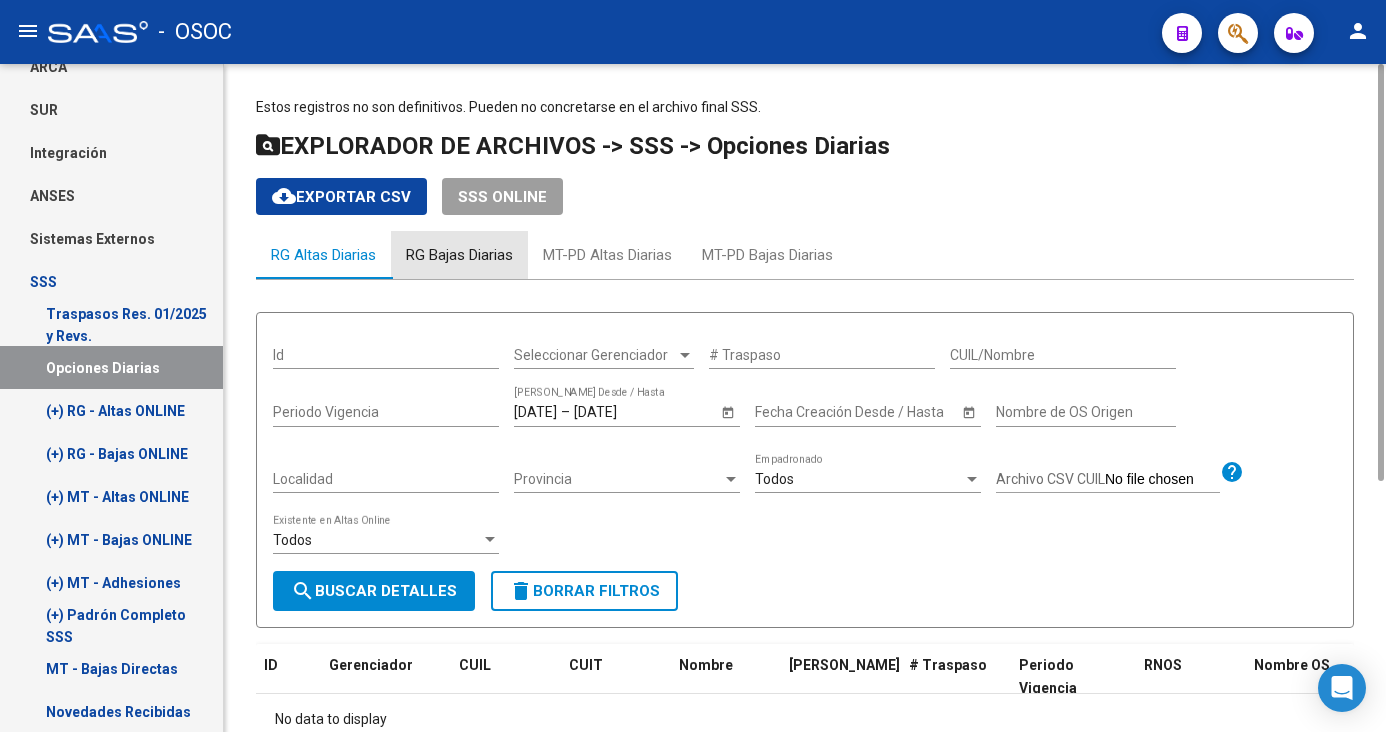 click on "RG Bajas Diarias" at bounding box center (459, 255) 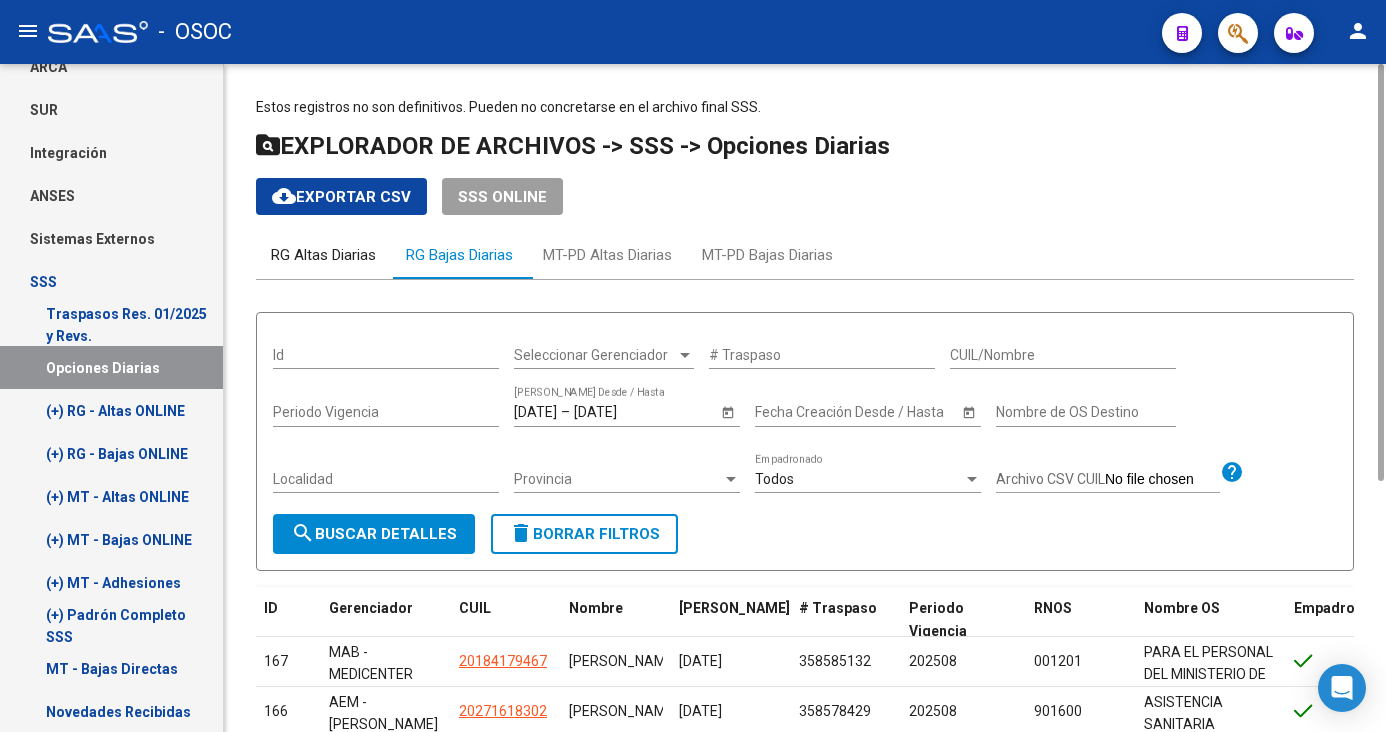 drag, startPoint x: 373, startPoint y: 265, endPoint x: 389, endPoint y: 283, distance: 24.083189 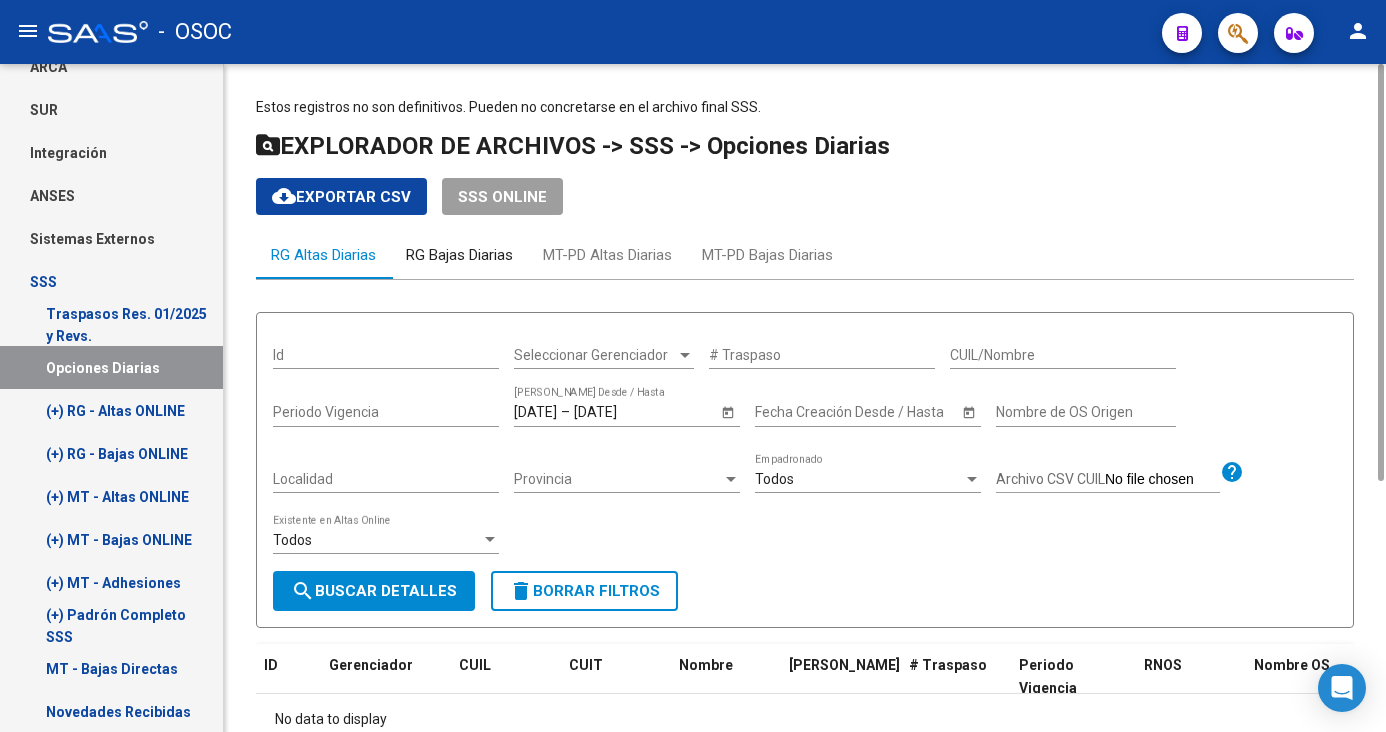 click on "RG Bajas Diarias" at bounding box center (459, 255) 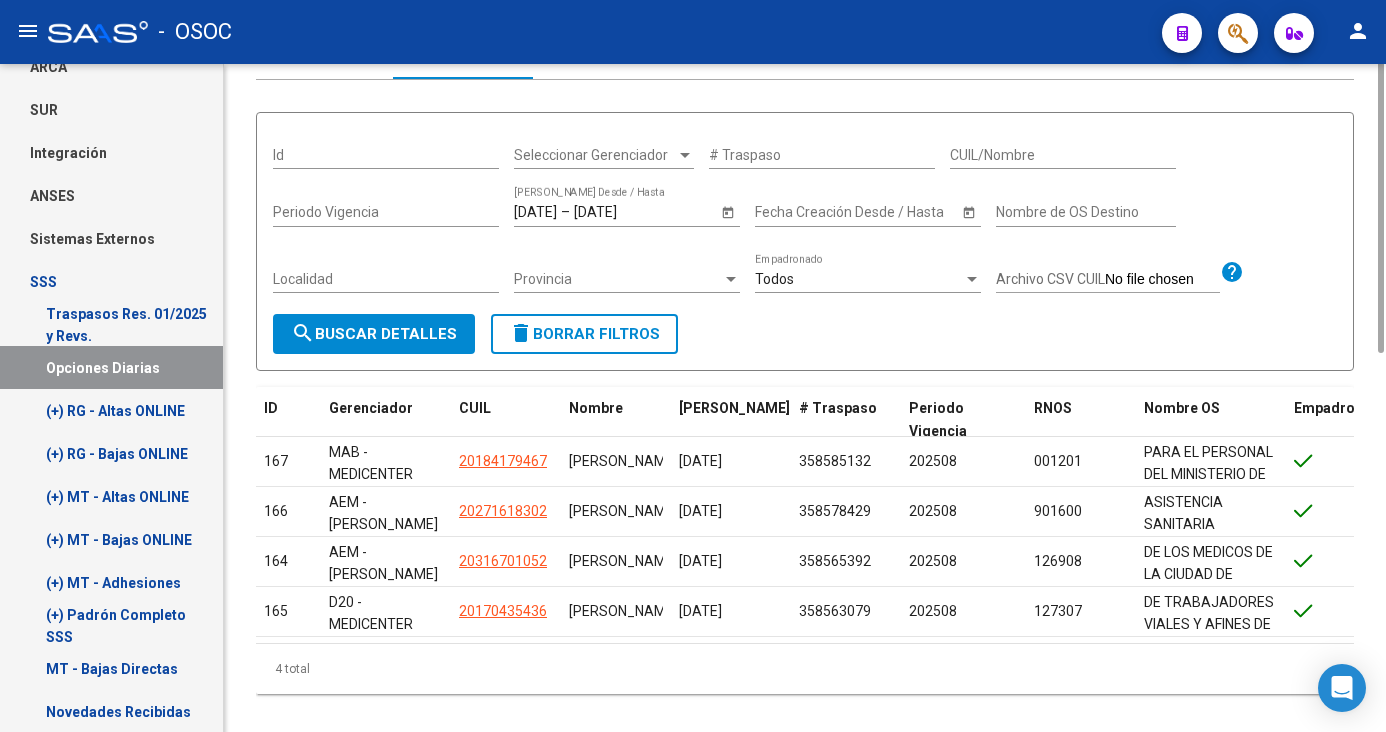 scroll, scrollTop: 0, scrollLeft: 0, axis: both 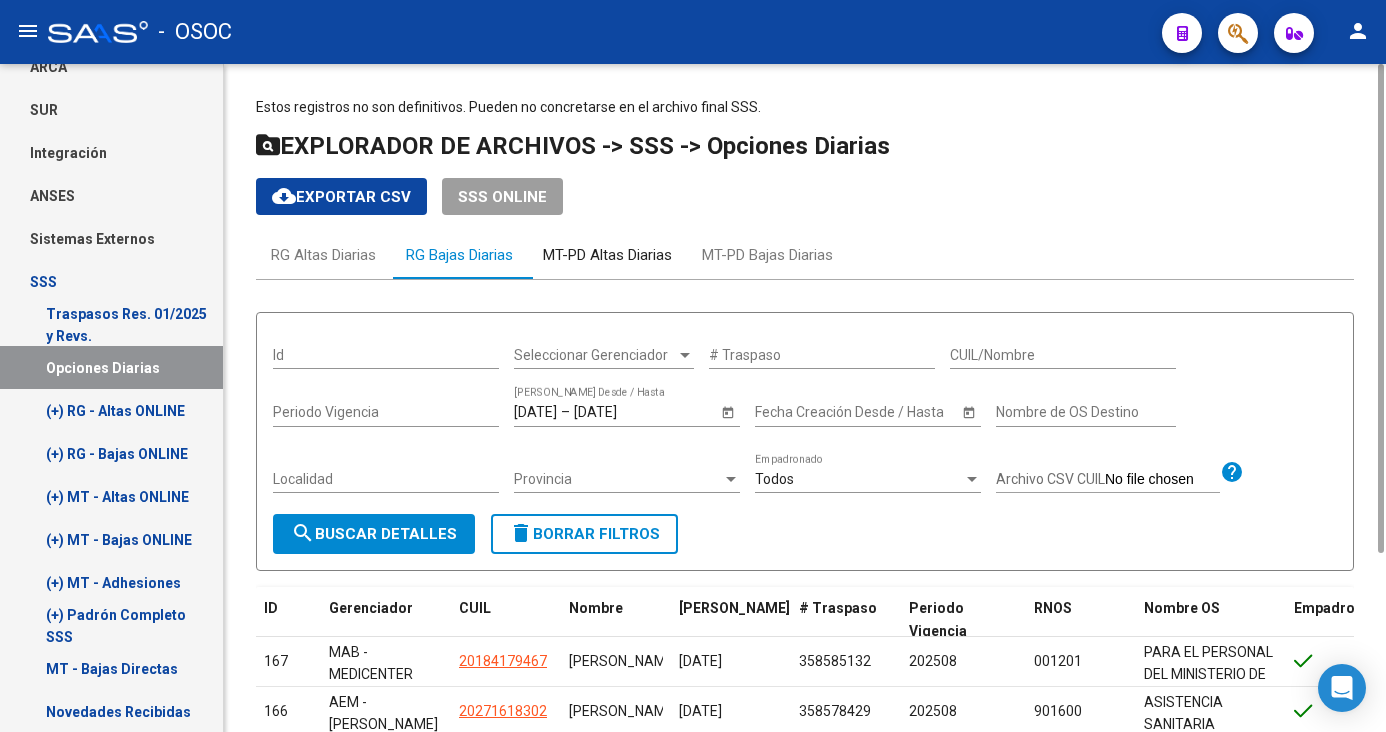click on "MT-PD Altas Diarias" at bounding box center (607, 255) 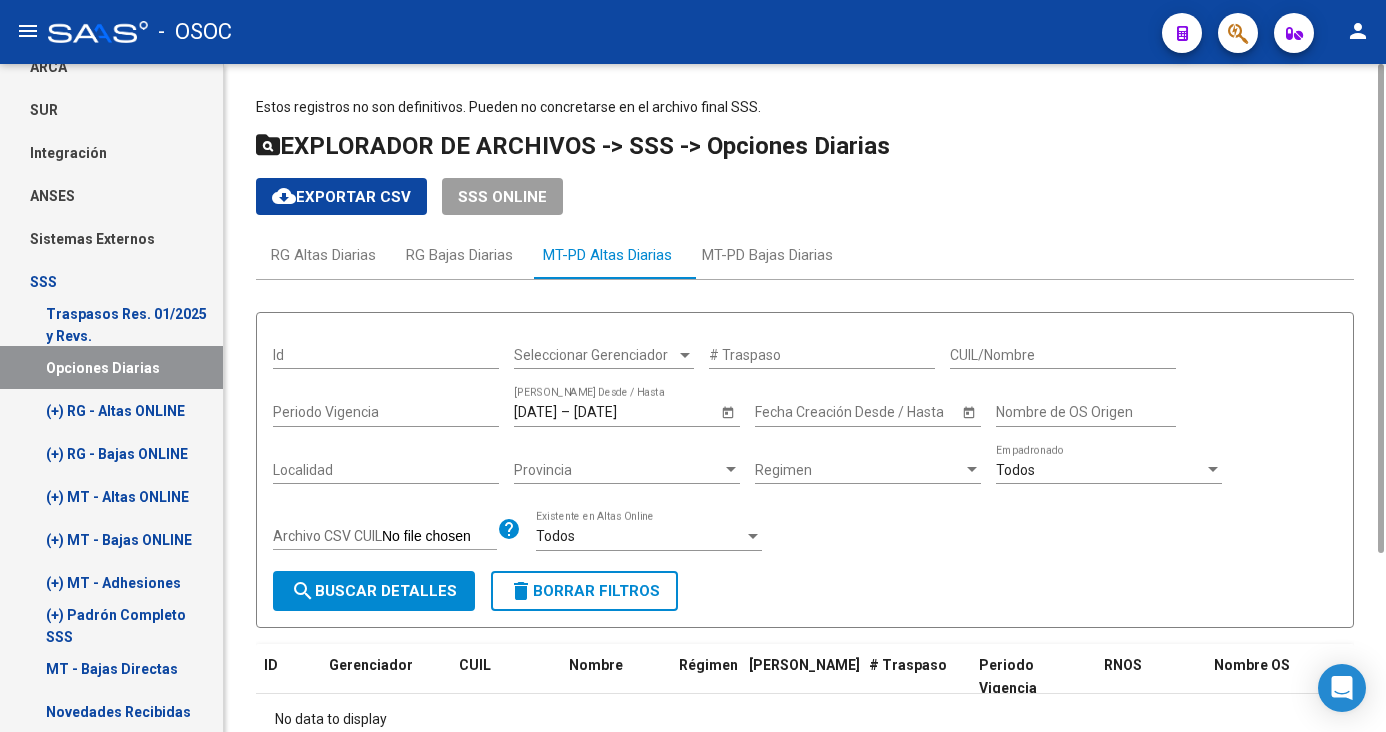 scroll, scrollTop: 128, scrollLeft: 0, axis: vertical 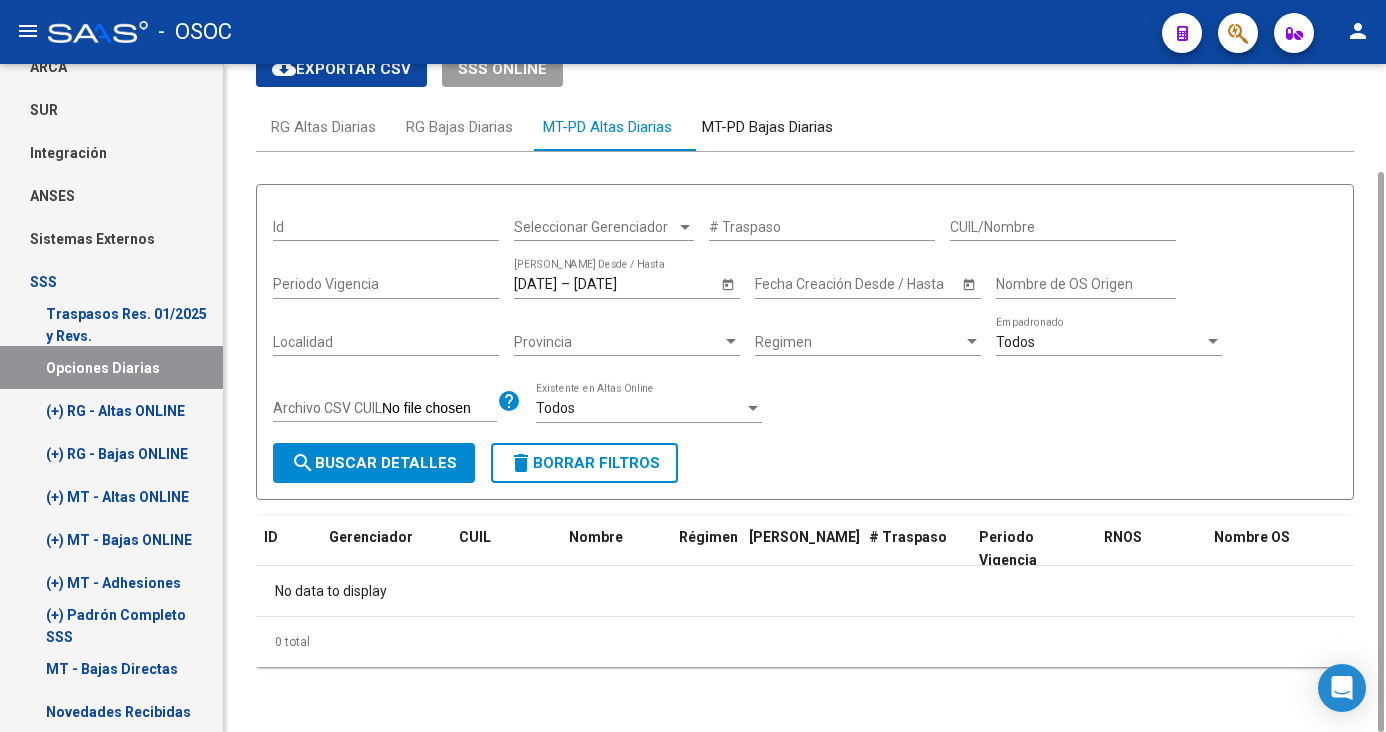 click on "MT-PD Bajas Diarias" at bounding box center (767, 127) 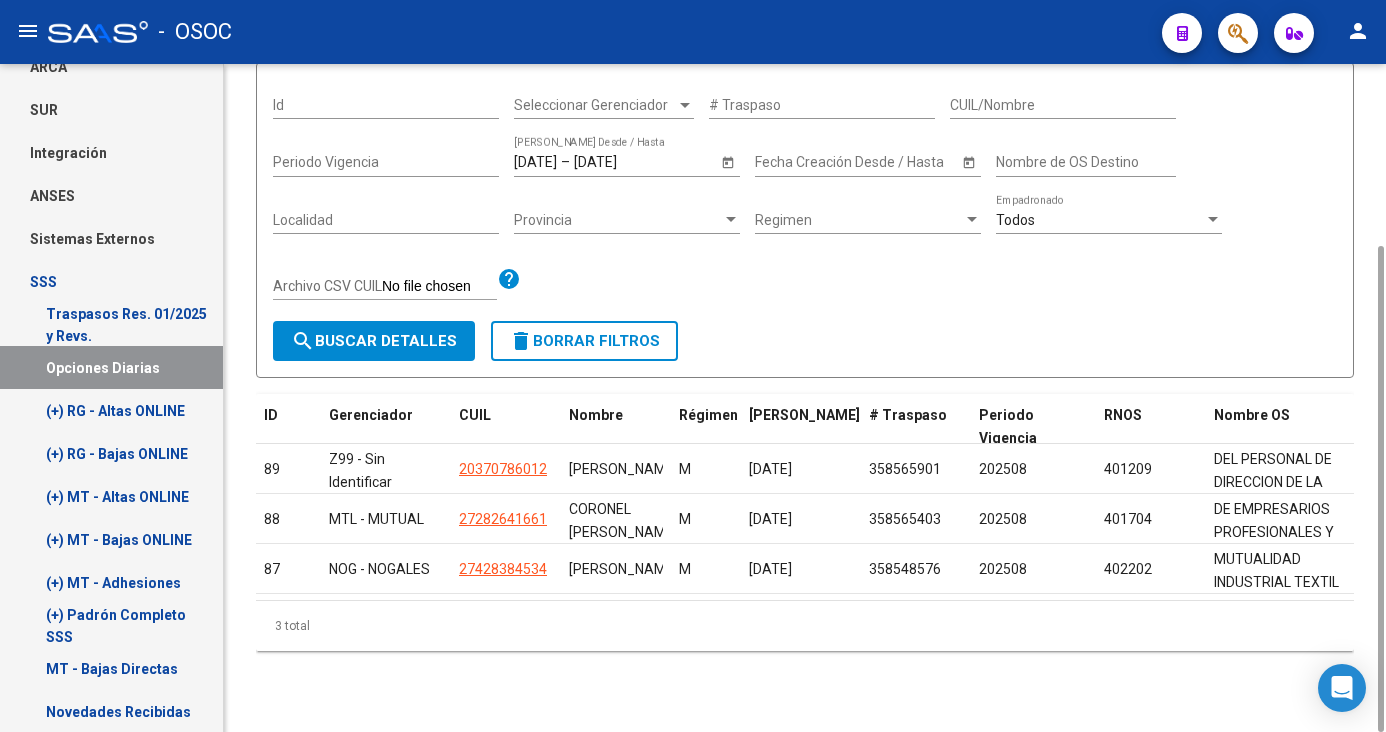 scroll, scrollTop: 50, scrollLeft: 0, axis: vertical 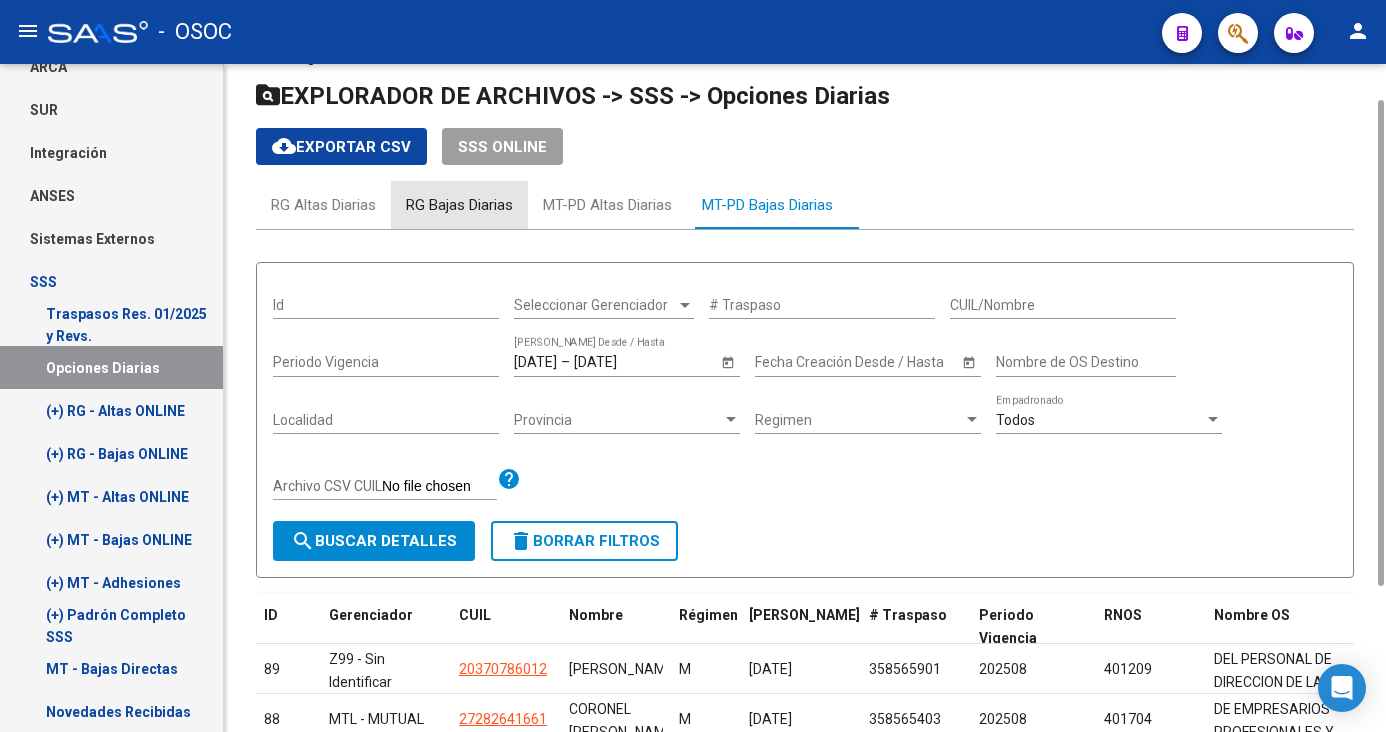click on "RG Bajas Diarias" at bounding box center (459, 205) 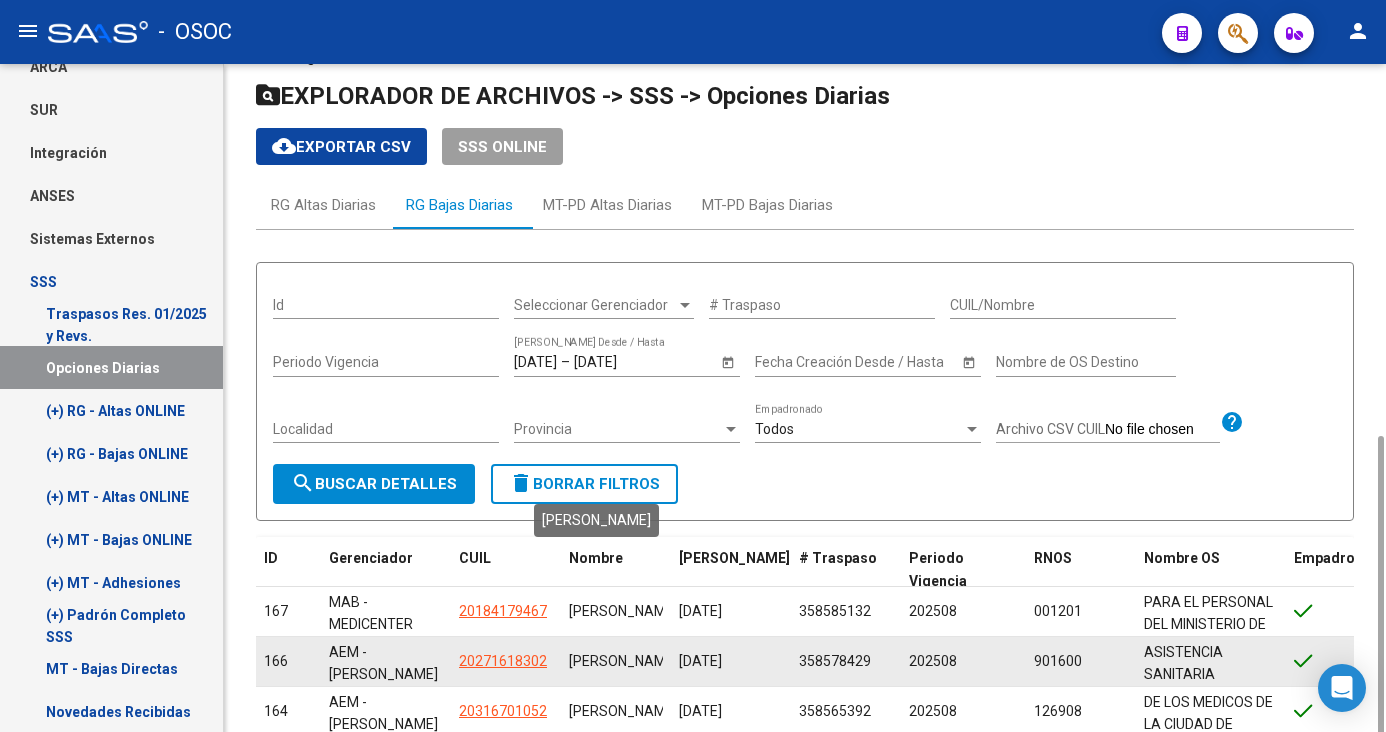scroll, scrollTop: 243, scrollLeft: 0, axis: vertical 